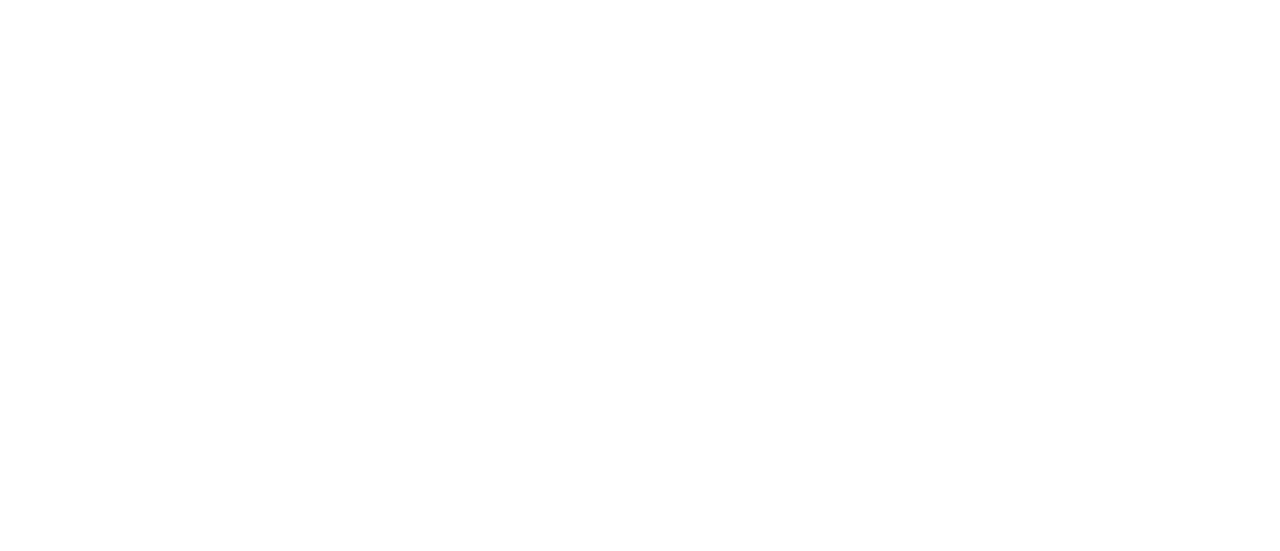 scroll, scrollTop: 0, scrollLeft: 0, axis: both 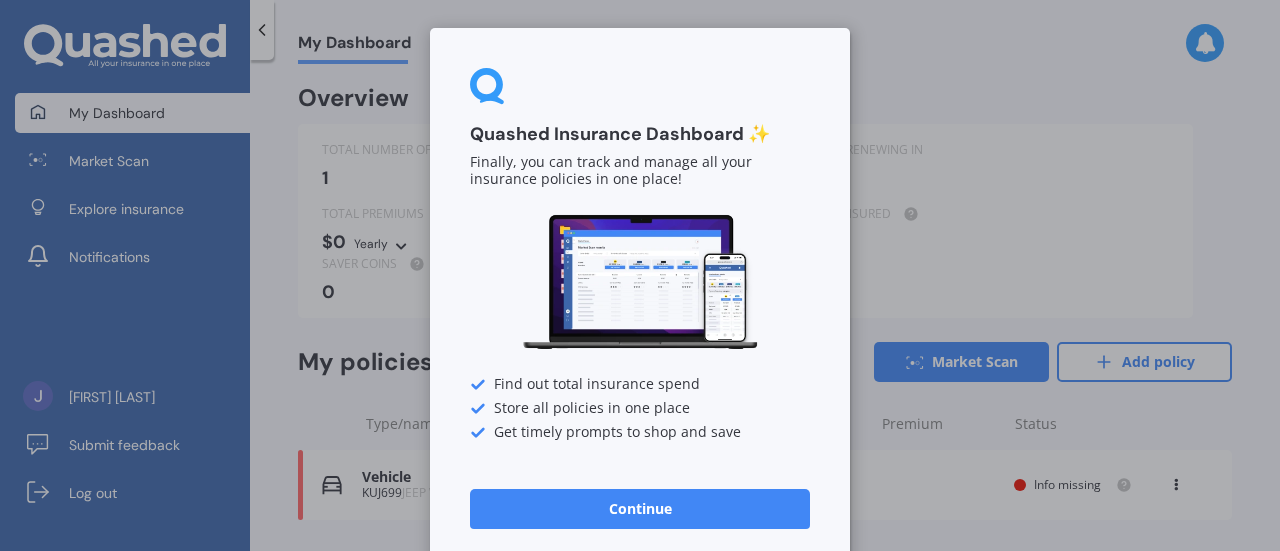 click on "Continue" at bounding box center [640, 509] 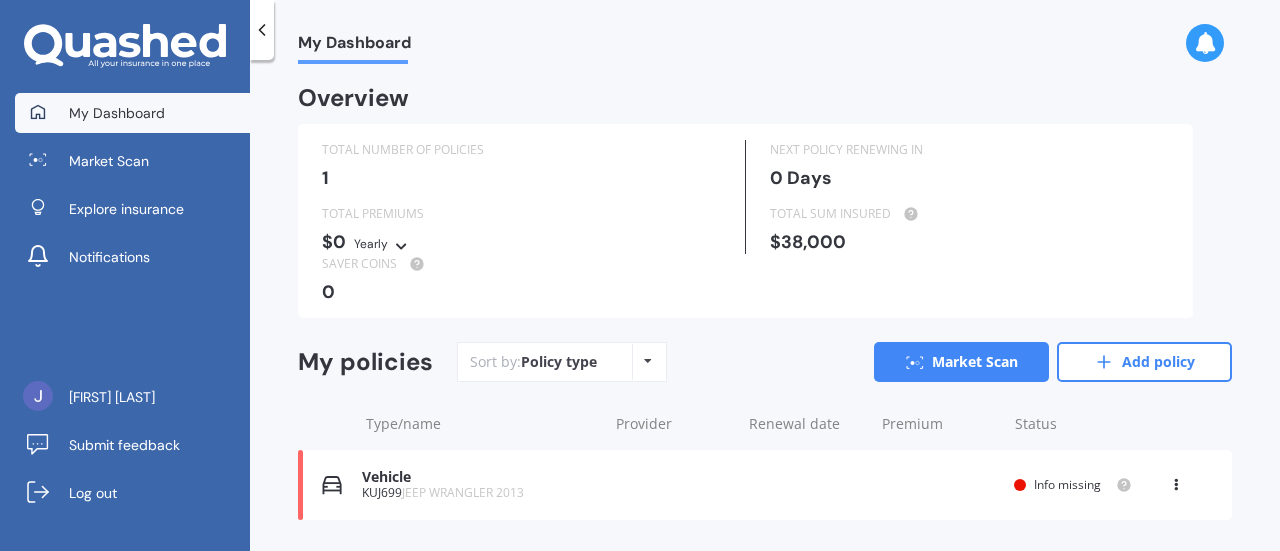 scroll, scrollTop: 0, scrollLeft: 0, axis: both 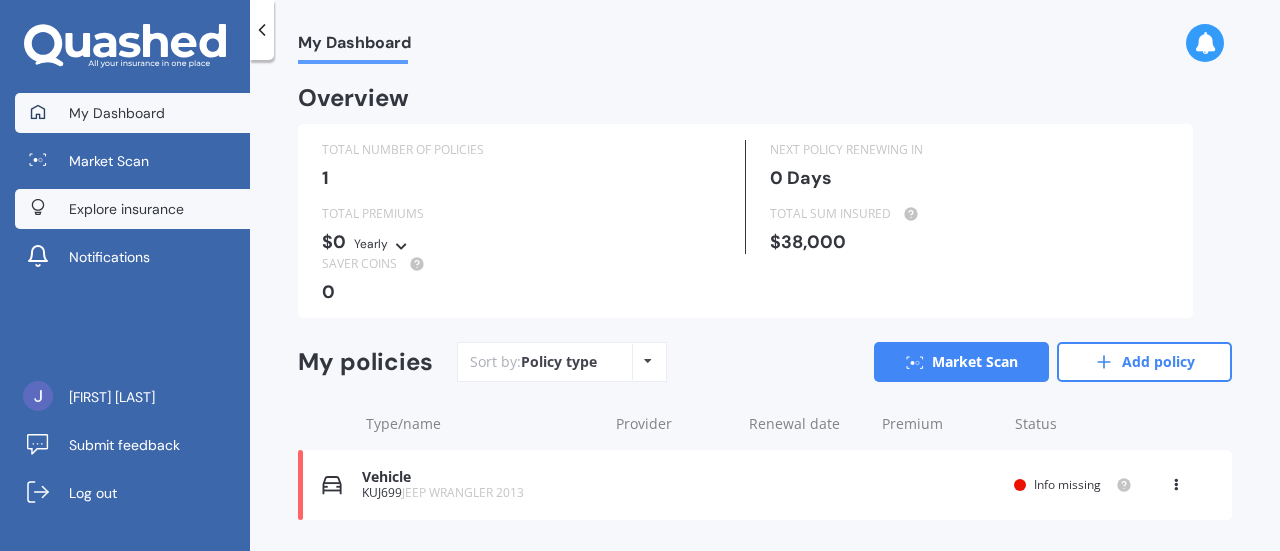 click on "Explore insurance" at bounding box center [126, 209] 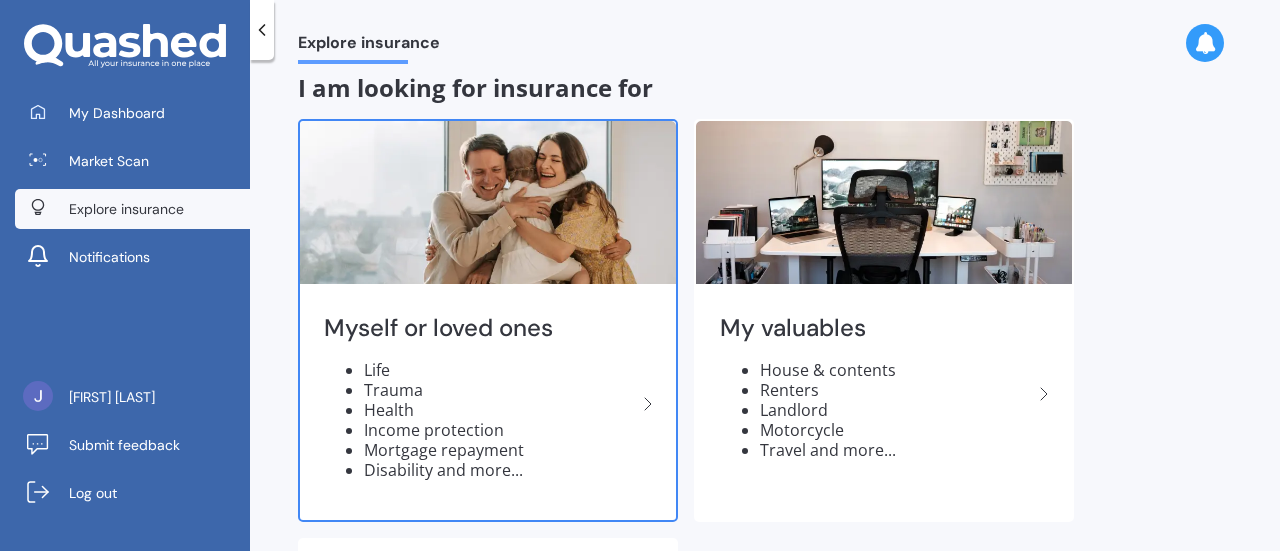 scroll, scrollTop: 0, scrollLeft: 0, axis: both 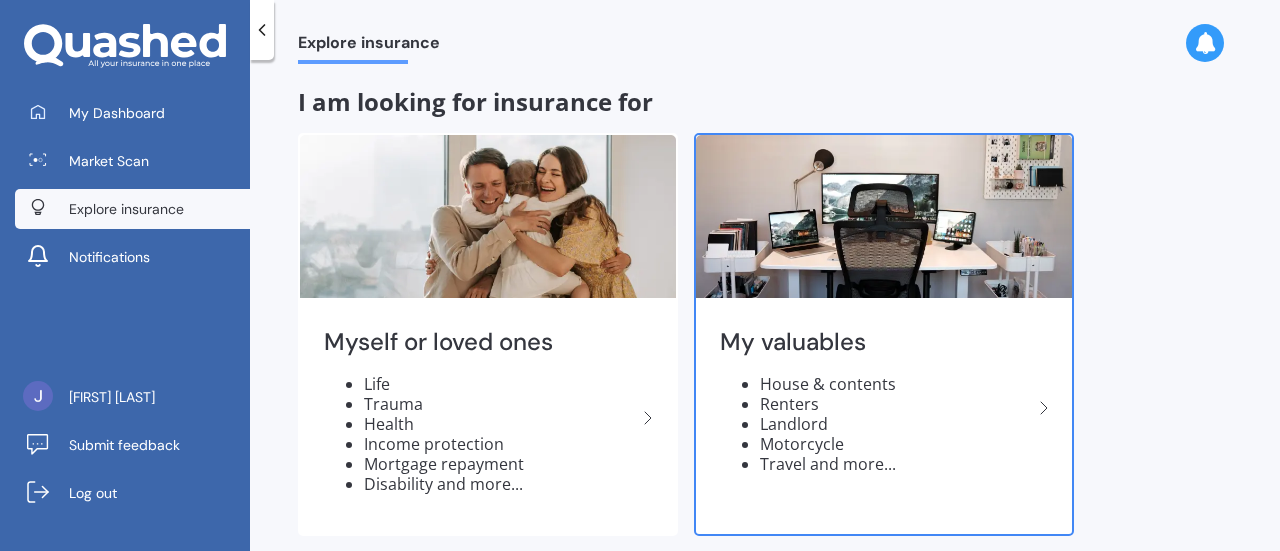 click at bounding box center [884, 216] 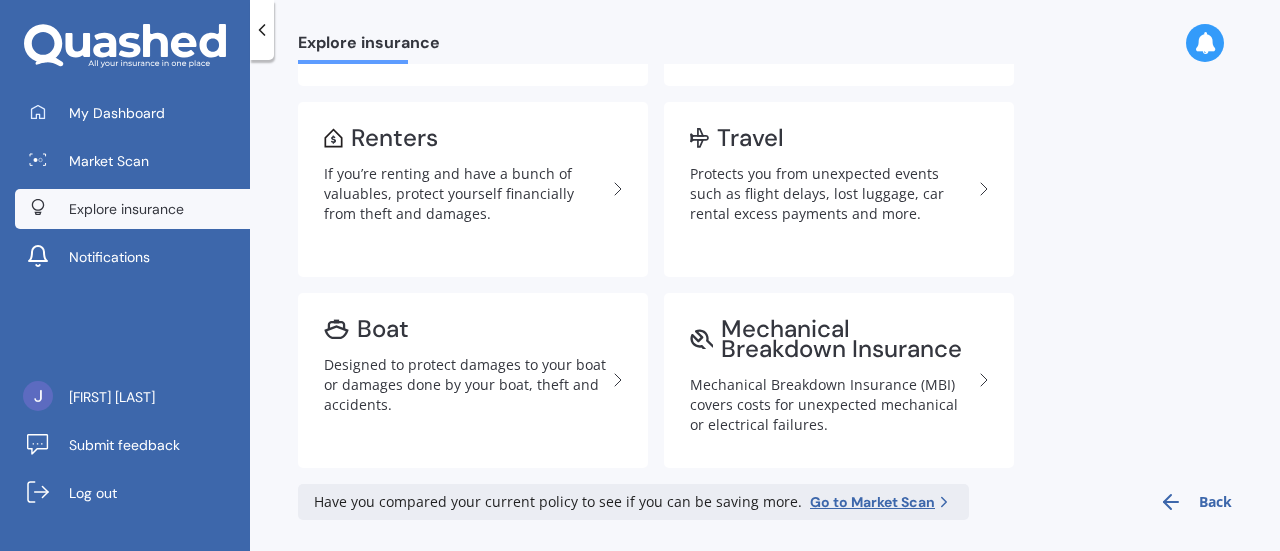 scroll, scrollTop: 640, scrollLeft: 0, axis: vertical 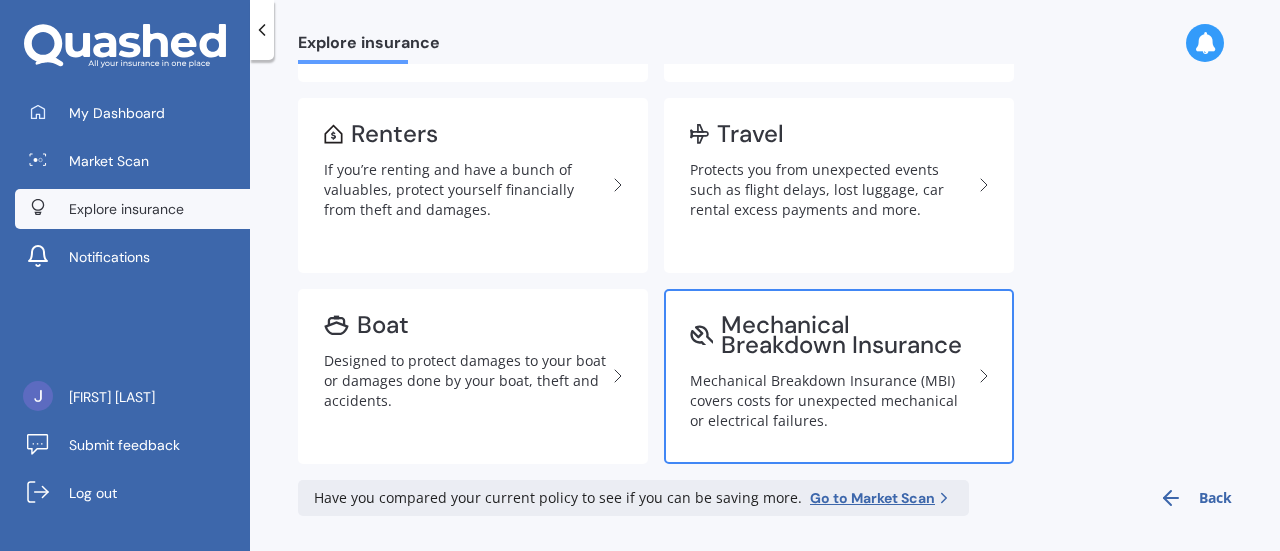 click on "Mechanical Breakdown Insurance (MBI) covers costs for unexpected mechanical or electrical failures." at bounding box center [831, 401] 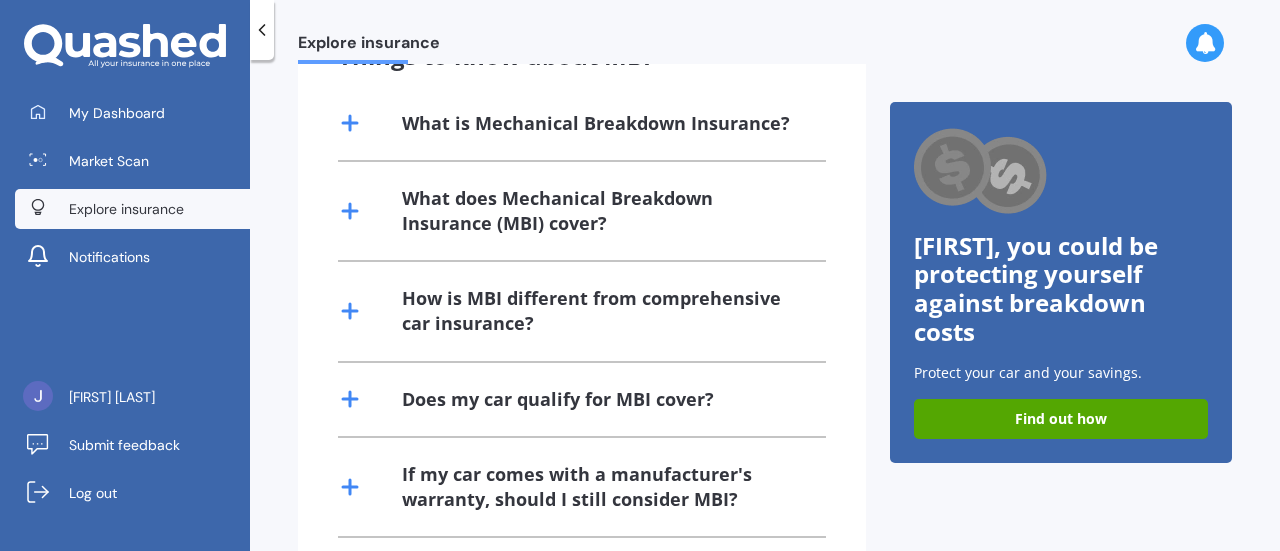 scroll, scrollTop: 426, scrollLeft: 0, axis: vertical 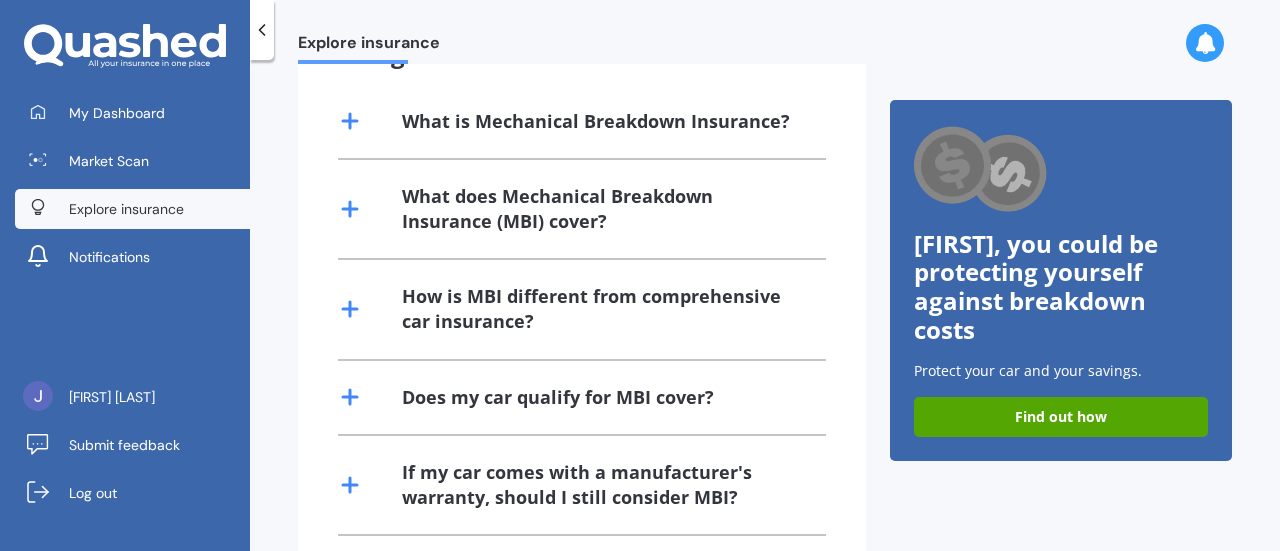 click on "What does Mechanical Breakdown Insurance (MBI) cover?" at bounding box center [602, 209] 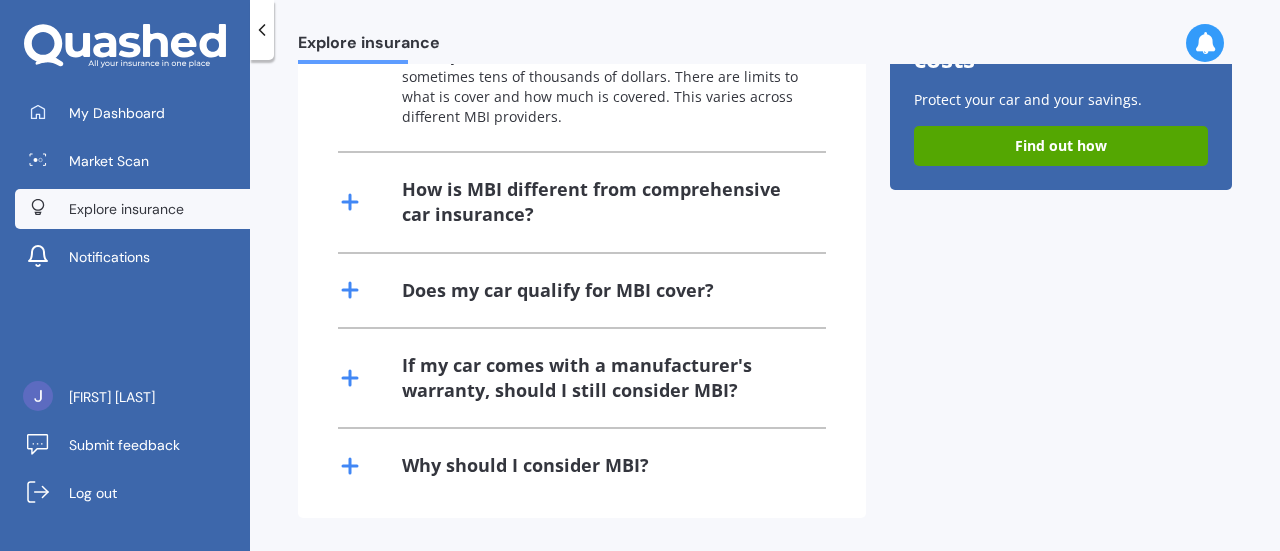 scroll, scrollTop: 700, scrollLeft: 0, axis: vertical 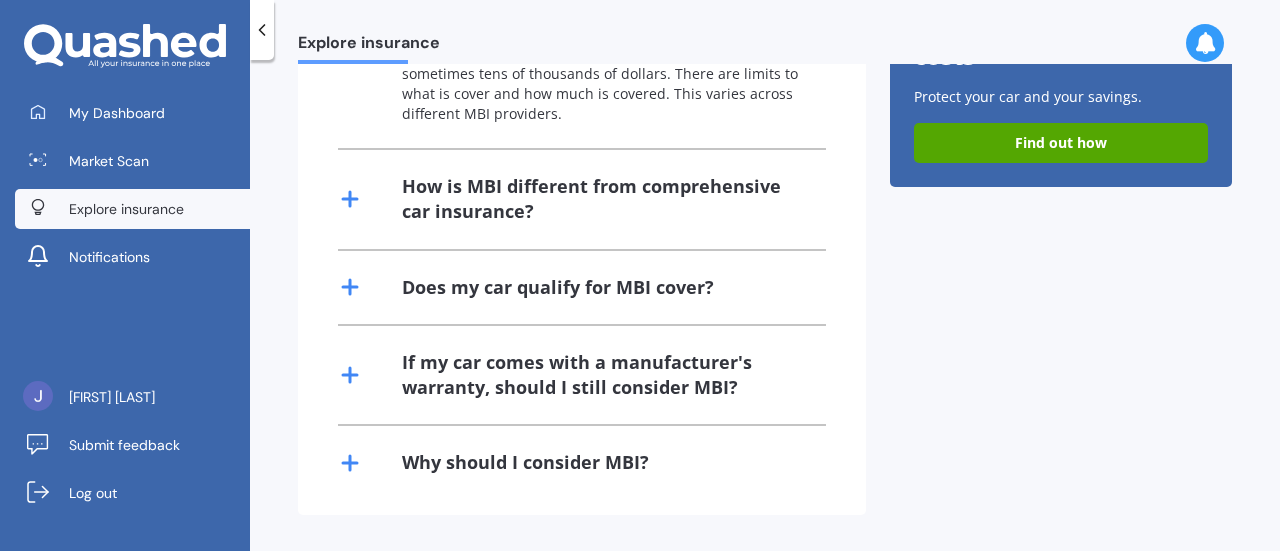 click on "Does my car qualify for MBI cover?" at bounding box center [558, 287] 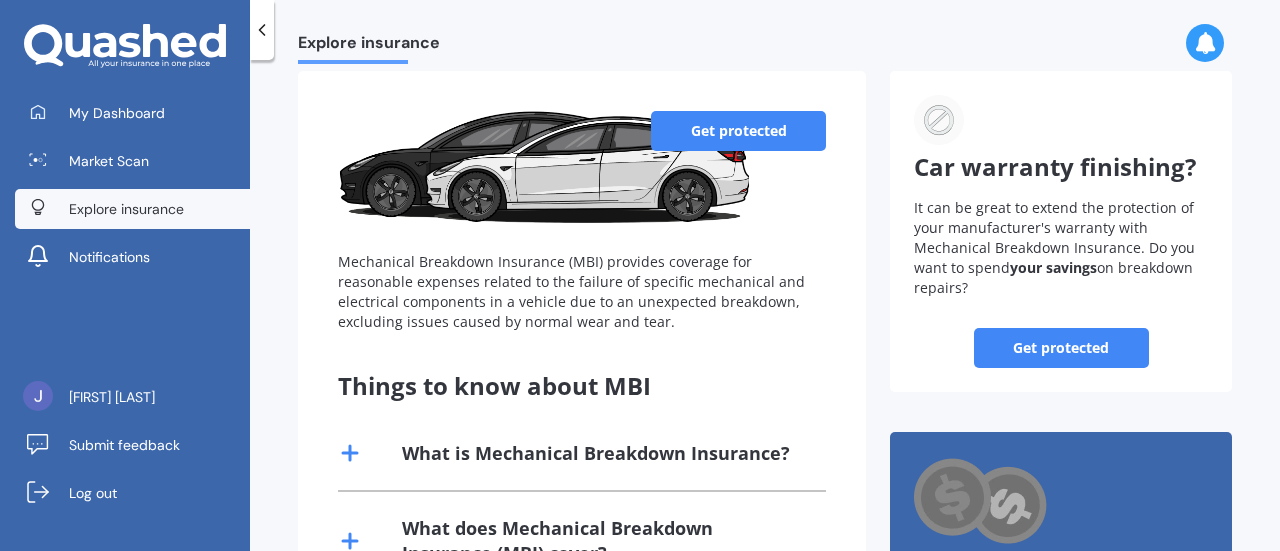 scroll, scrollTop: 0, scrollLeft: 0, axis: both 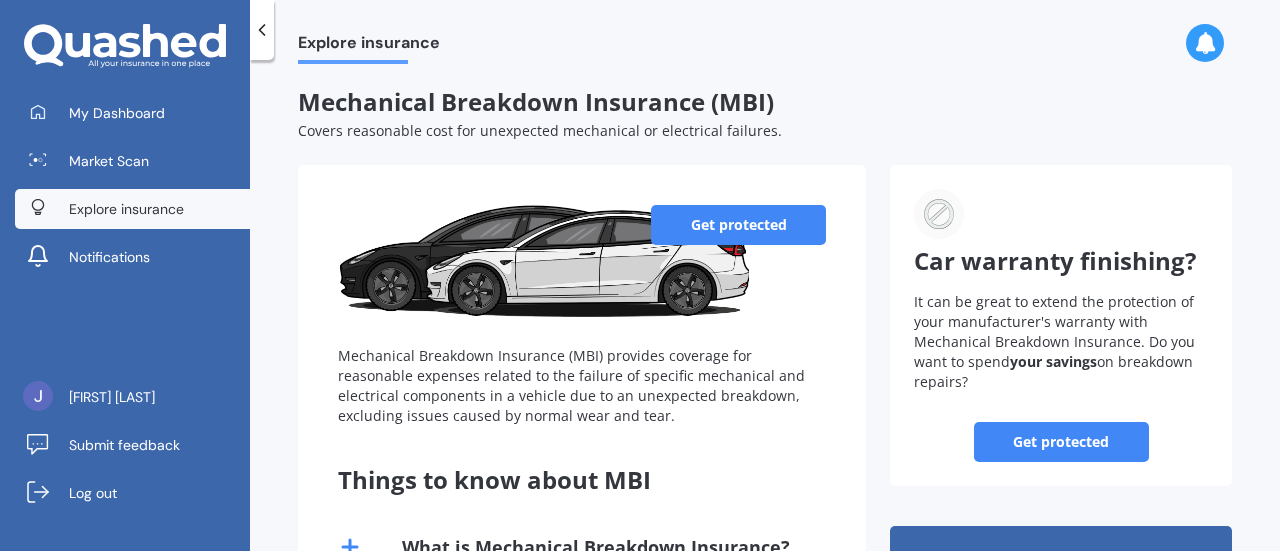 click on "Get protected" at bounding box center (738, 225) 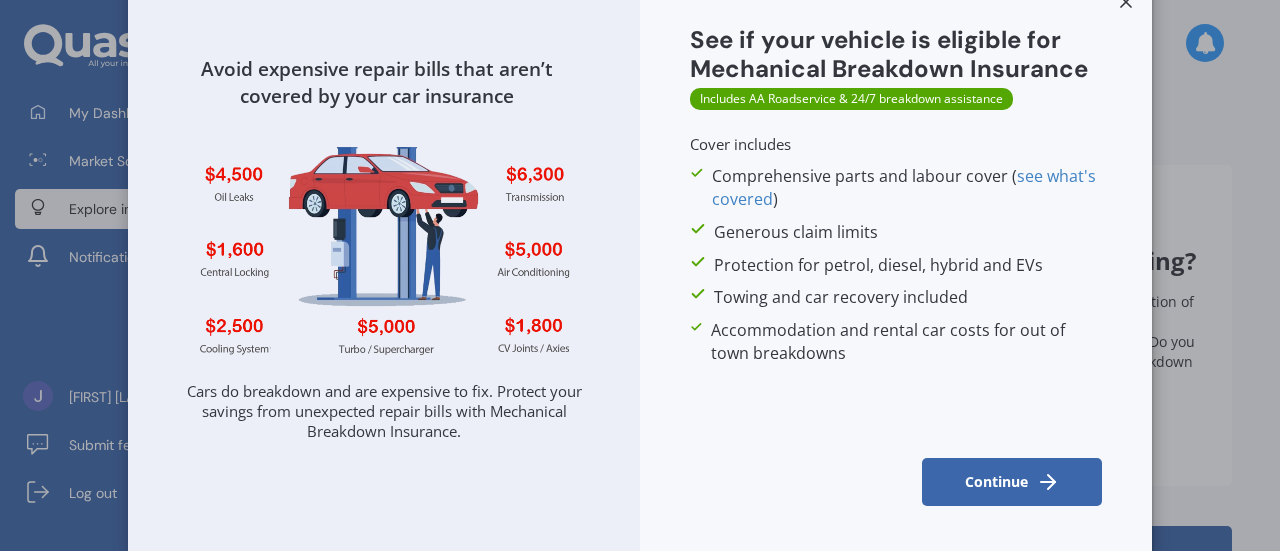 scroll, scrollTop: 56, scrollLeft: 0, axis: vertical 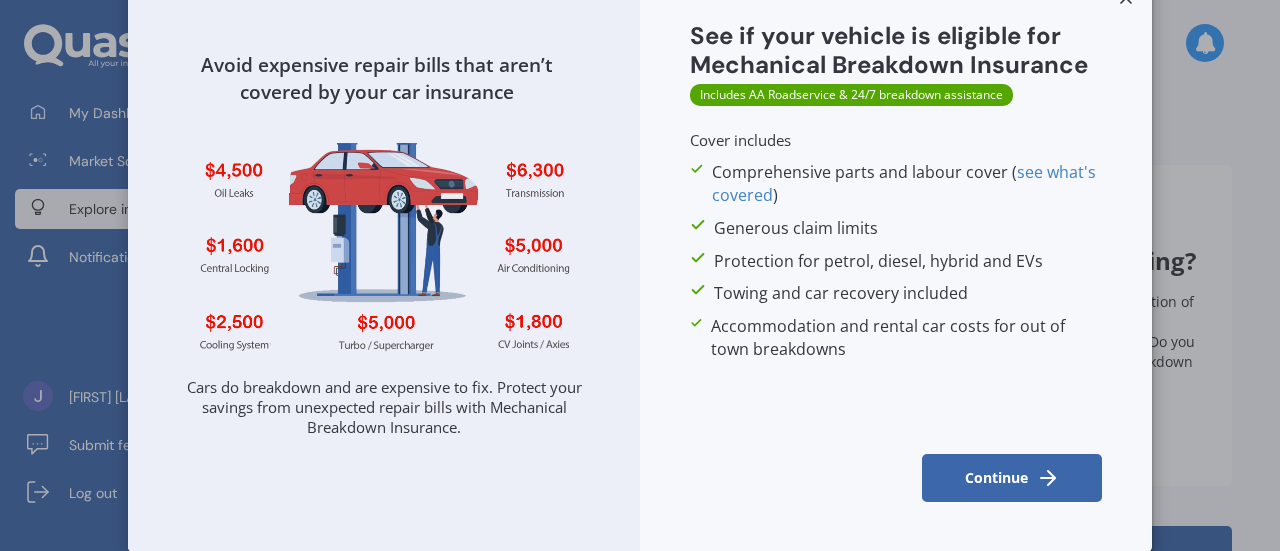 click on "Continue" at bounding box center (1012, 478) 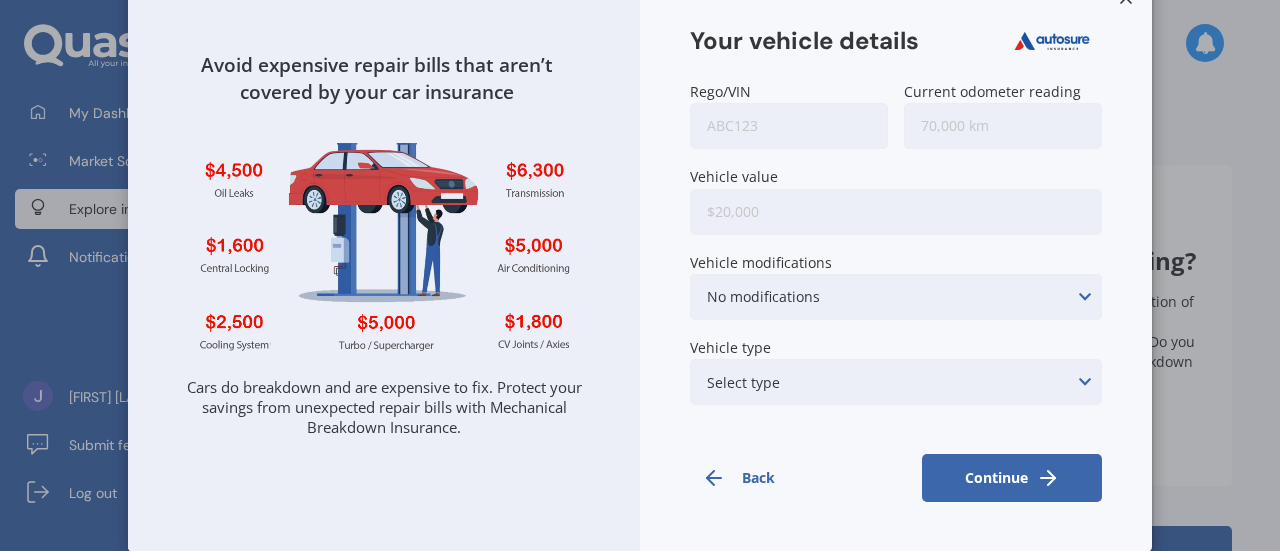 click on "Avoid expensive repair bills that aren’t covered by your car insurance Cars do breakdown and are expensive to fix. Protect your savings from unexpected repair bills with Mechanical Breakdown Insurance. Your vehicle details Rego/VIN Current odometer reading Vehicle value Vehicle modifications No modifications Suspension modifications Air intake/air filter/intake ducting Intercooler upgrade Computer/ECU upgrade Blow off valve Exhaust modifications (sensors, catalytic converter, DPF) Vehicle type Select type None of the below Electric Hybrid Turbo/Supercharged or Rotary Back Continue" at bounding box center (640, 275) 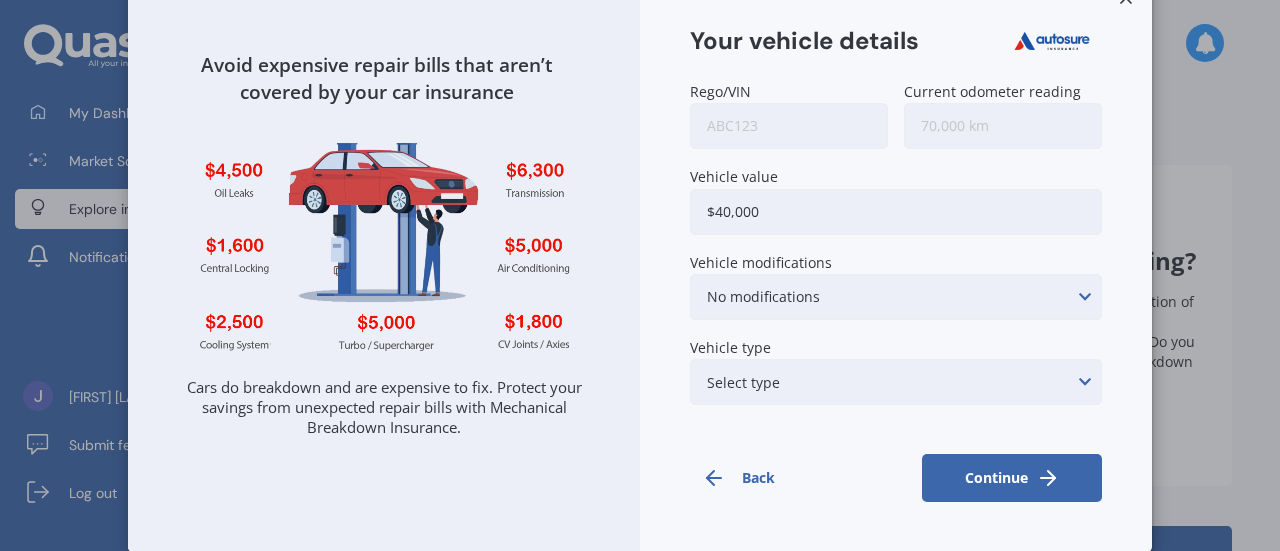 type on "$40,000" 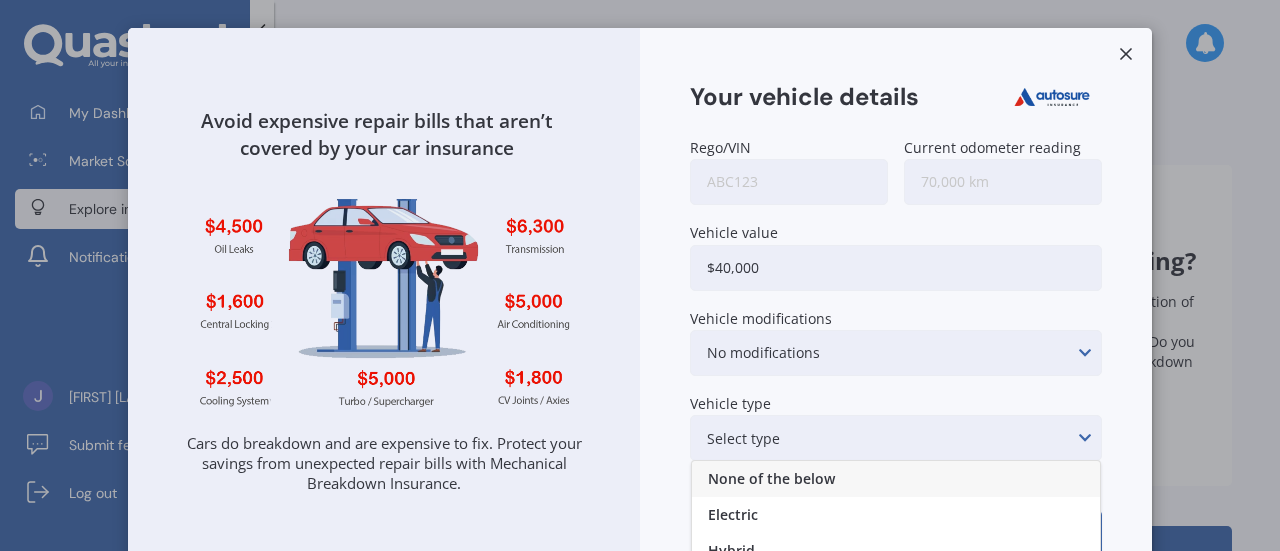 scroll, scrollTop: 56, scrollLeft: 0, axis: vertical 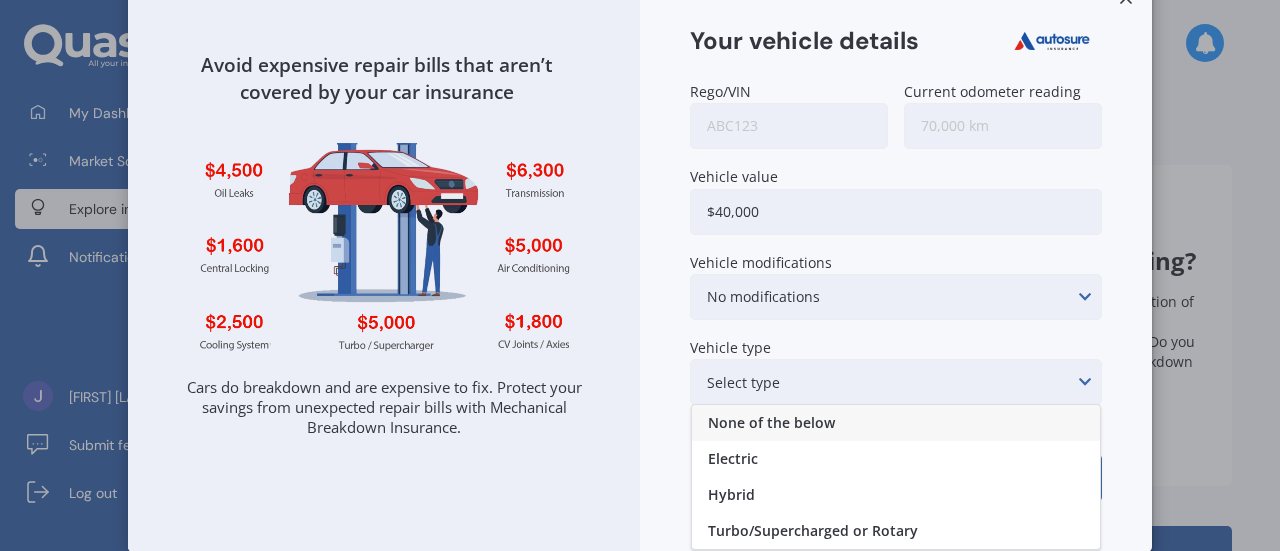 click on "None of the below" at bounding box center (771, 423) 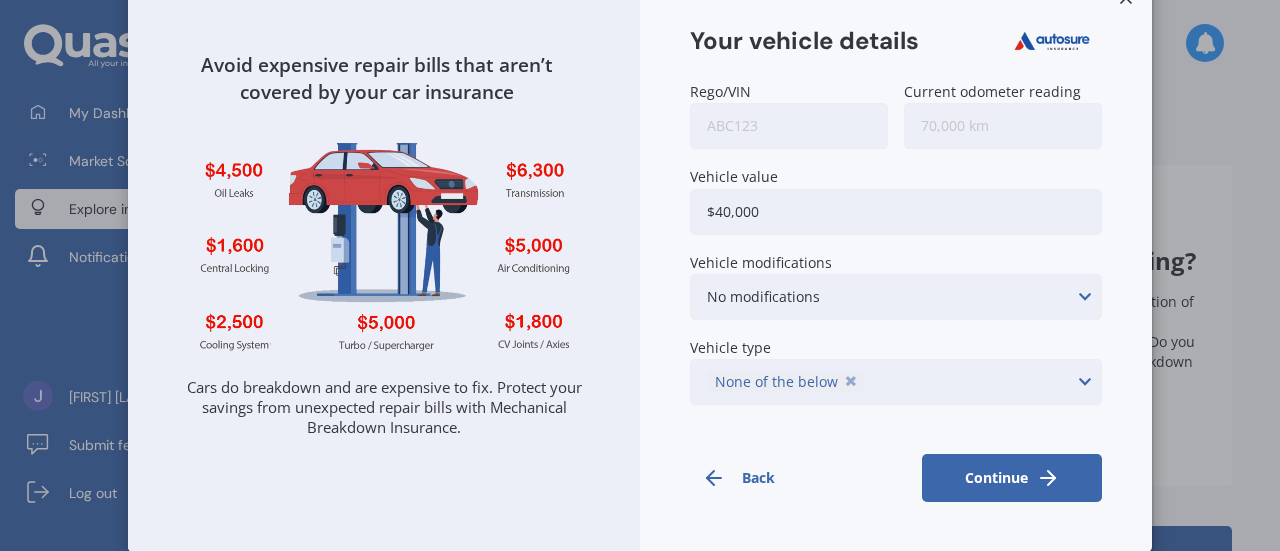 click on "Current odometer reading" at bounding box center (1003, 126) 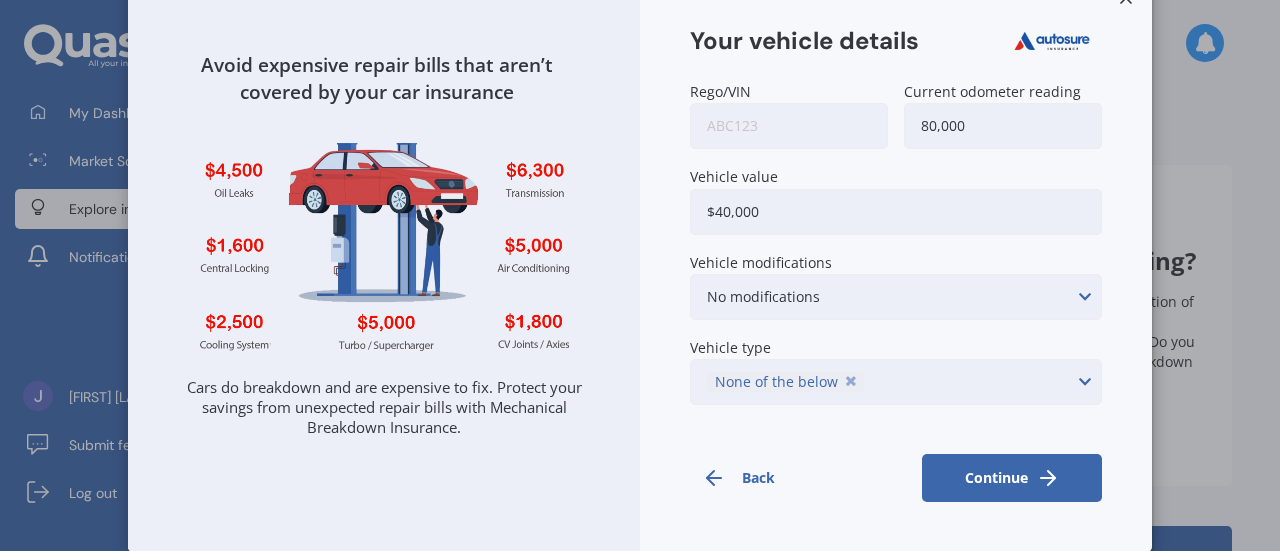 type on "80,000" 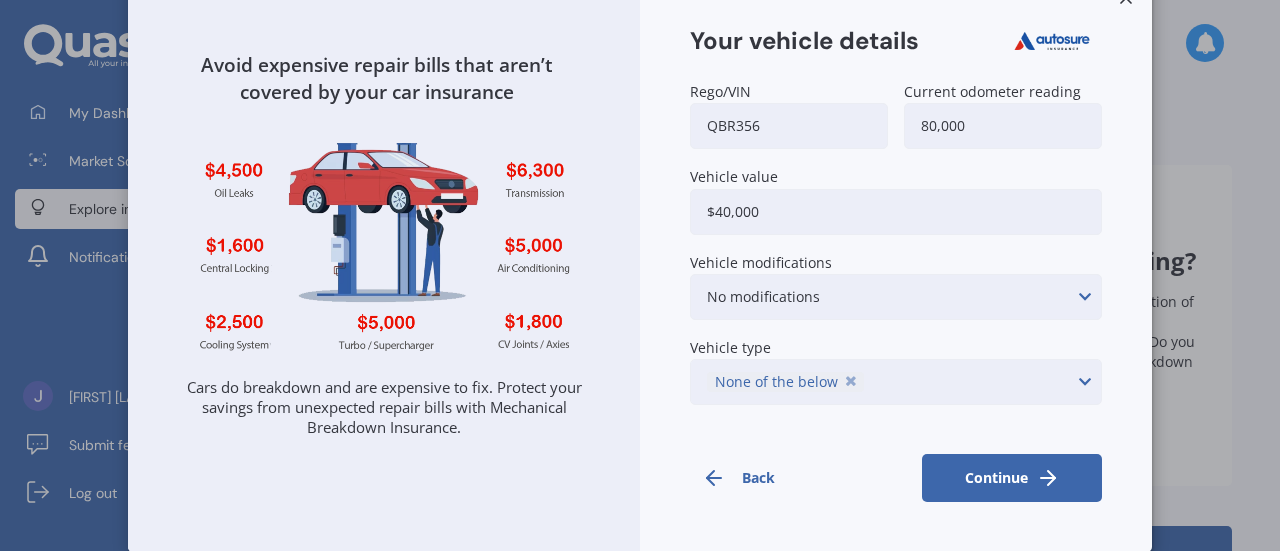 type on "qbr356" 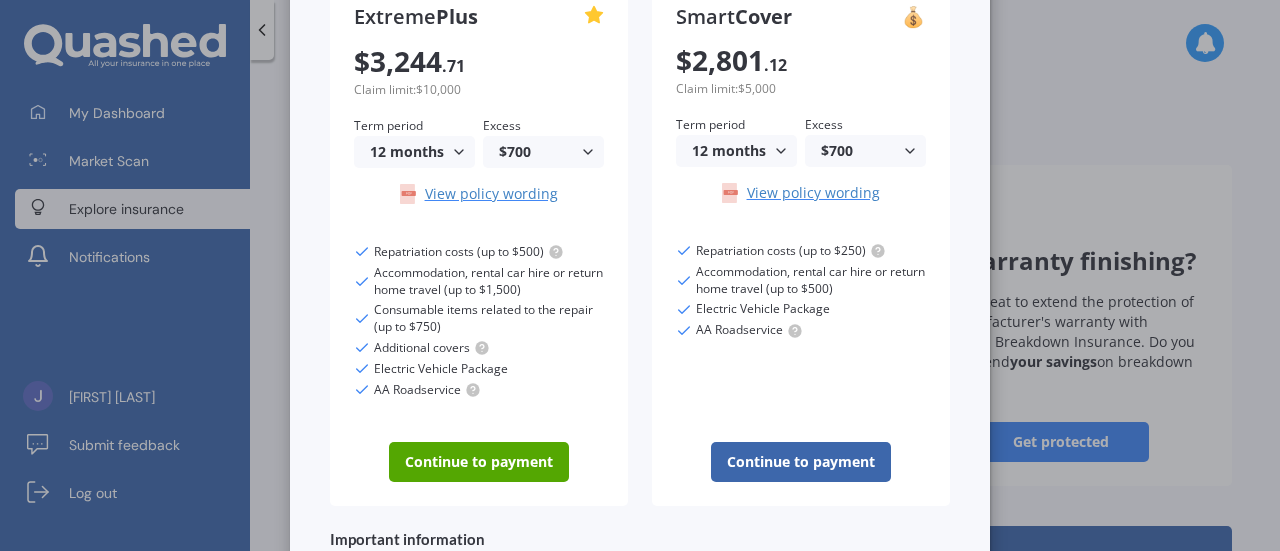 scroll, scrollTop: 0, scrollLeft: 0, axis: both 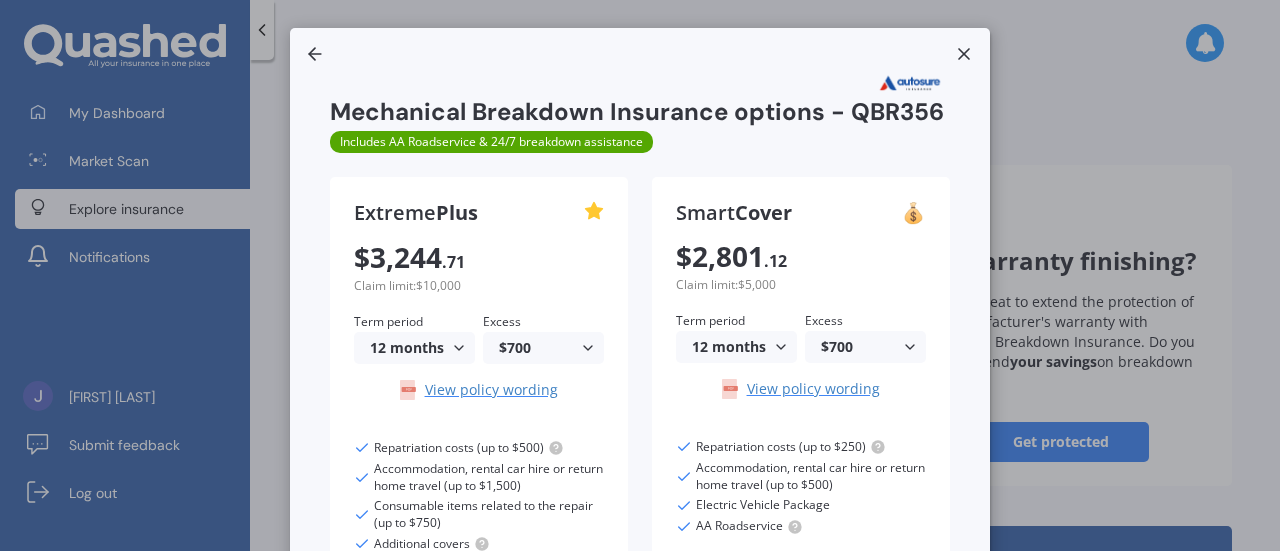 click 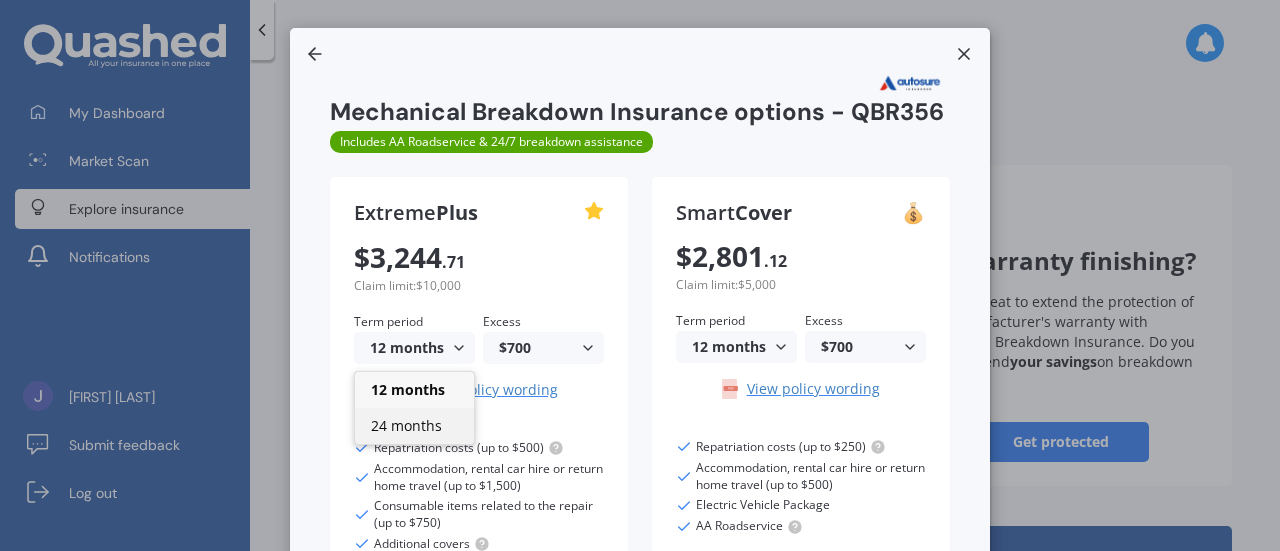 click on "24 months" at bounding box center [406, 425] 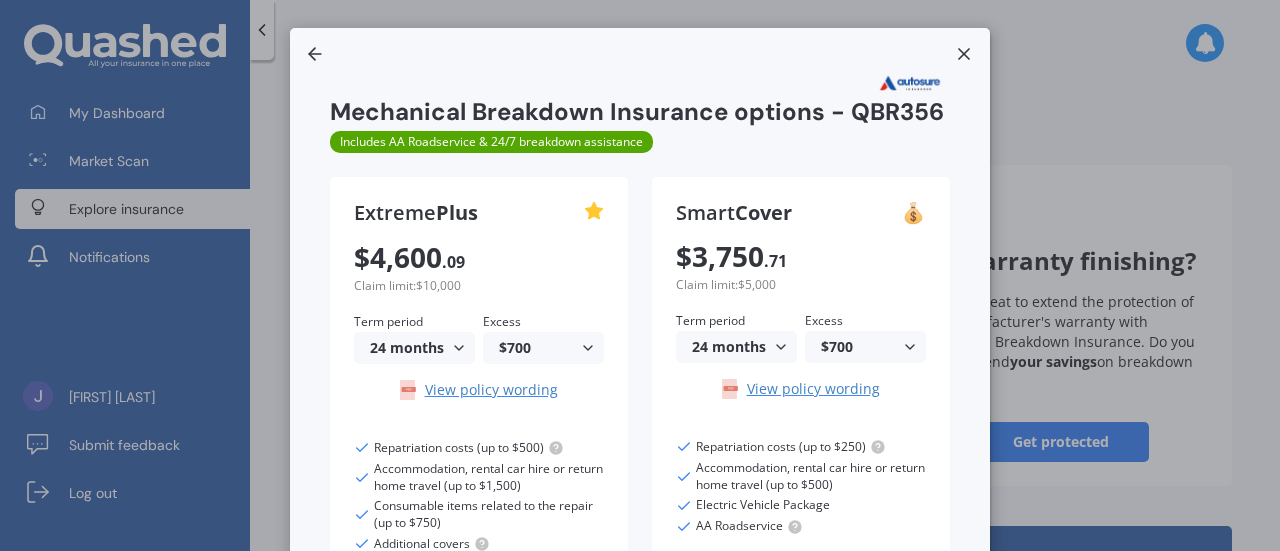 click 